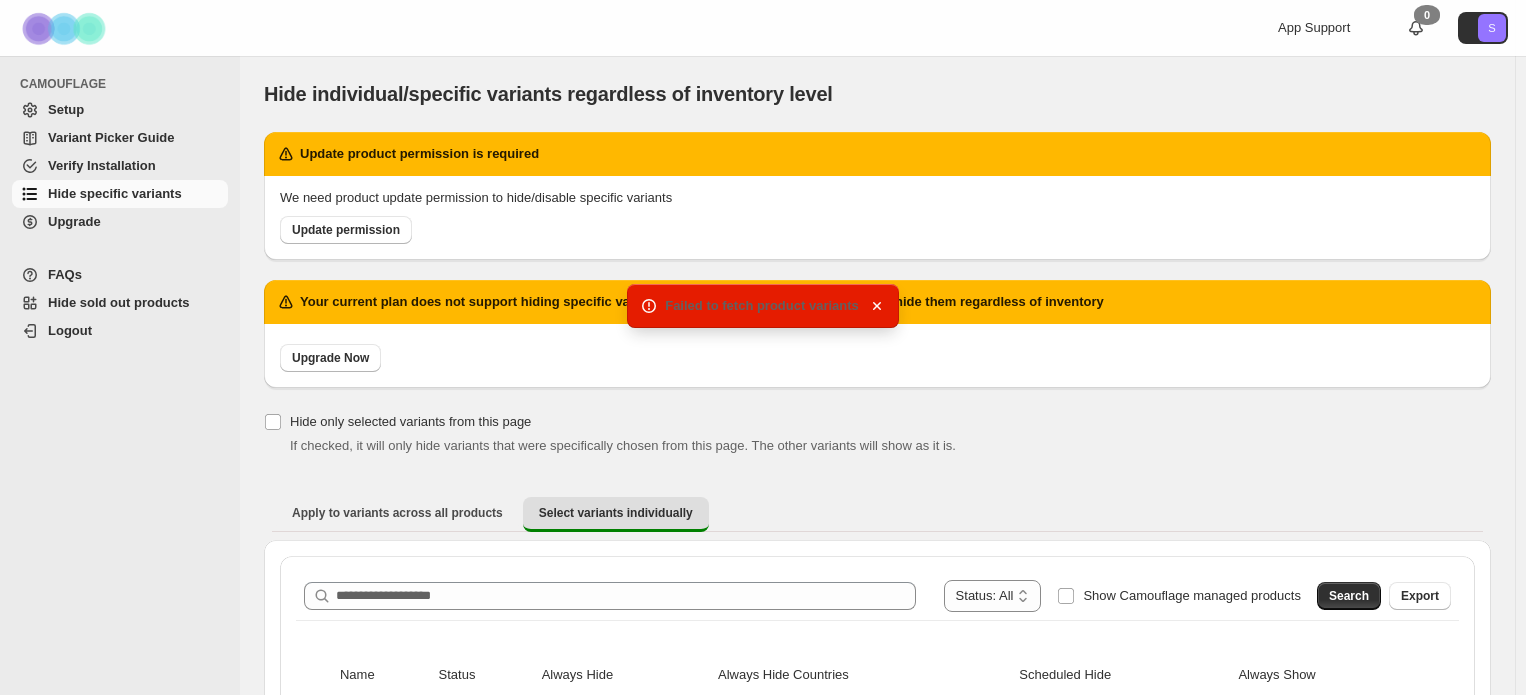 scroll, scrollTop: 0, scrollLeft: 0, axis: both 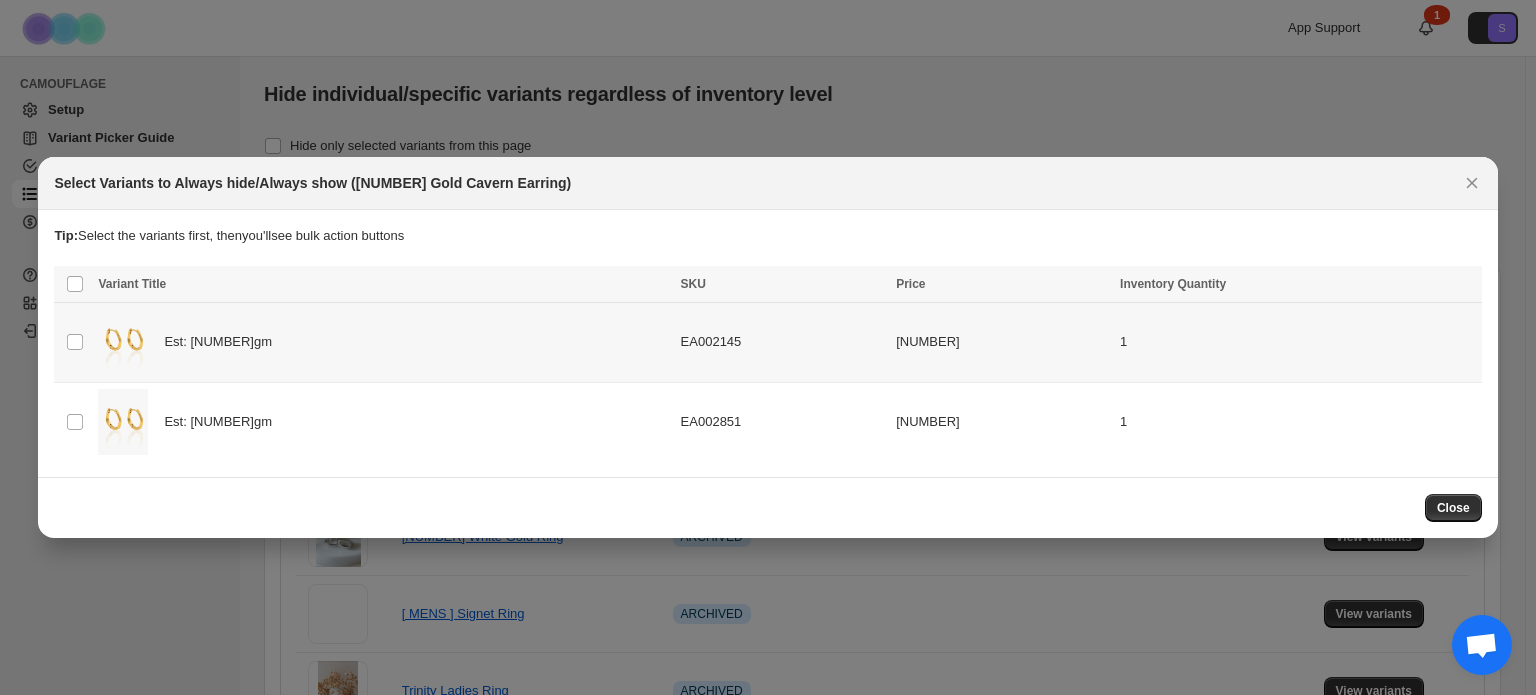 click on "Est: [NUMBER]gm" at bounding box center [75, 342] 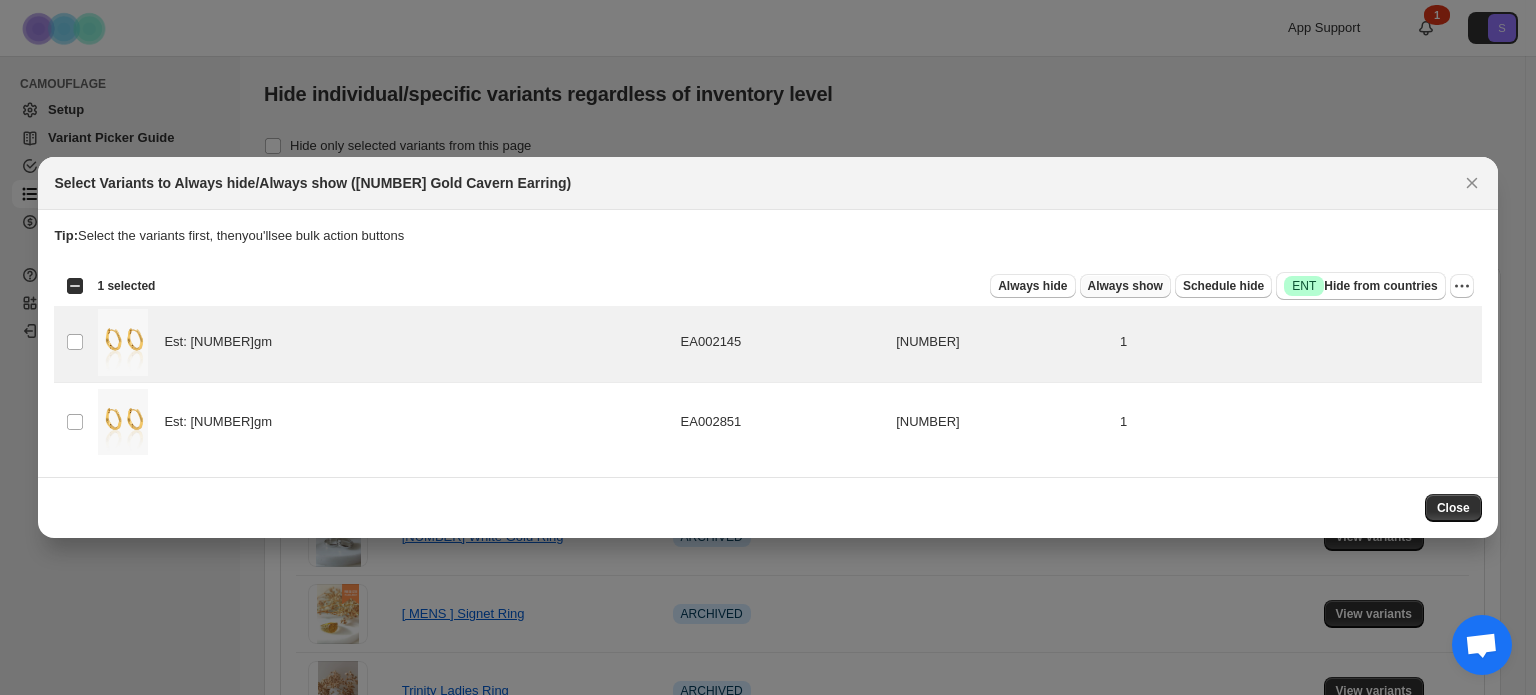 click on "Always show" at bounding box center (1032, 286) 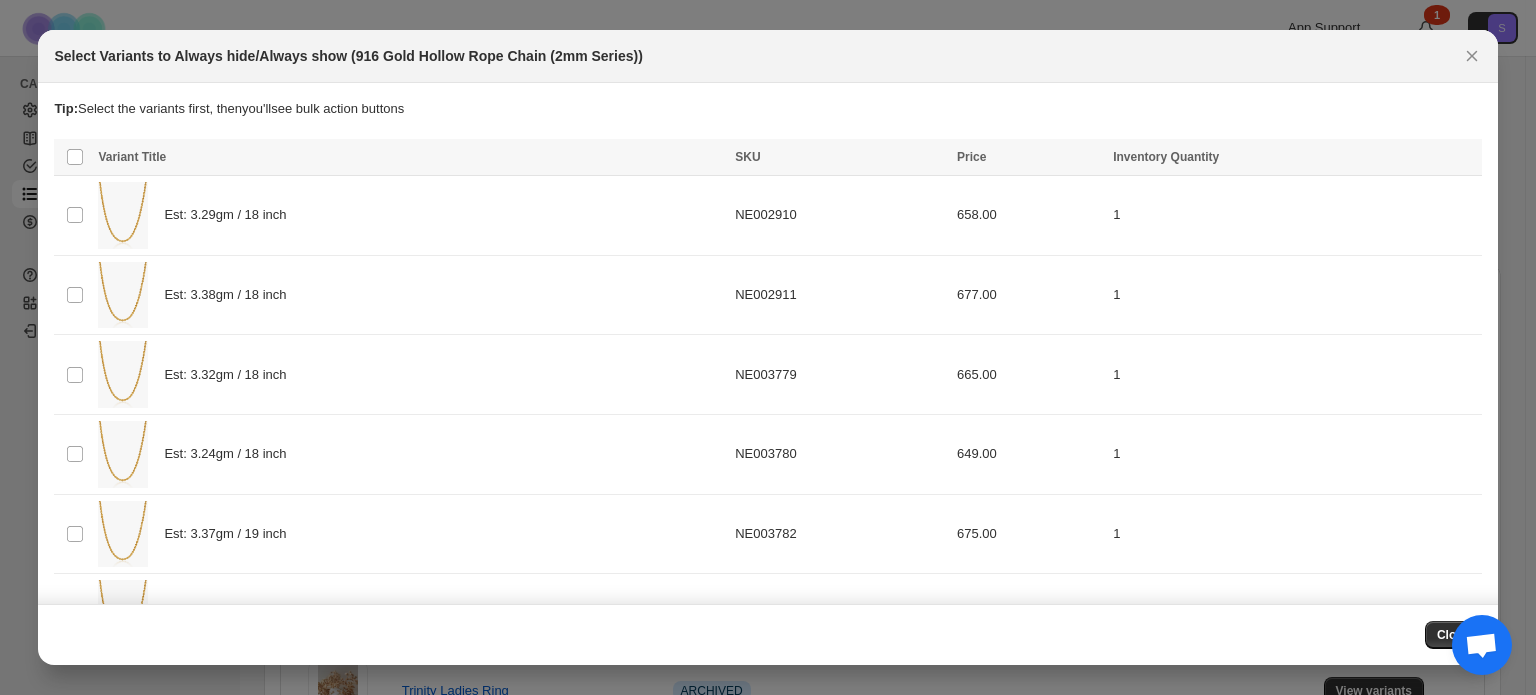 scroll, scrollTop: 0, scrollLeft: 0, axis: both 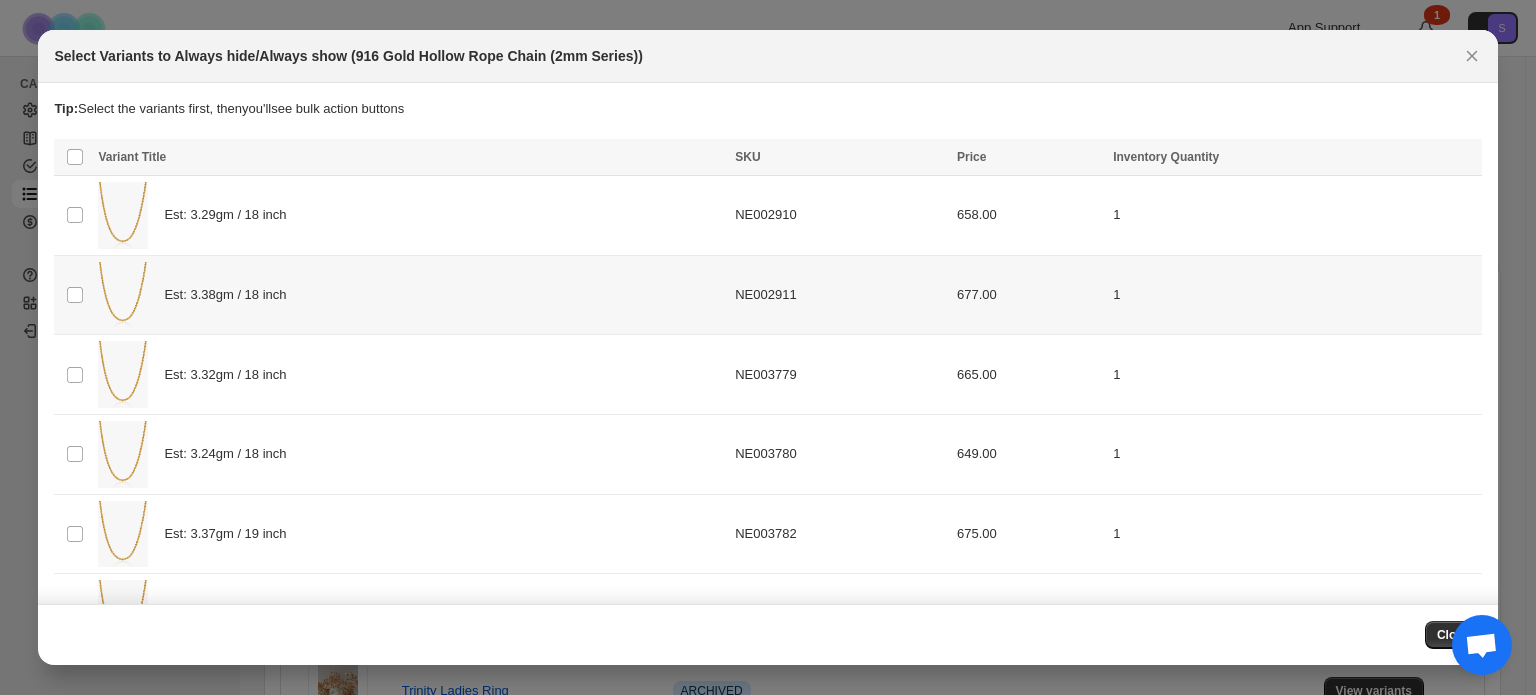 click on "Est: 3.38gm / 18 inch" at bounding box center (66, 139) 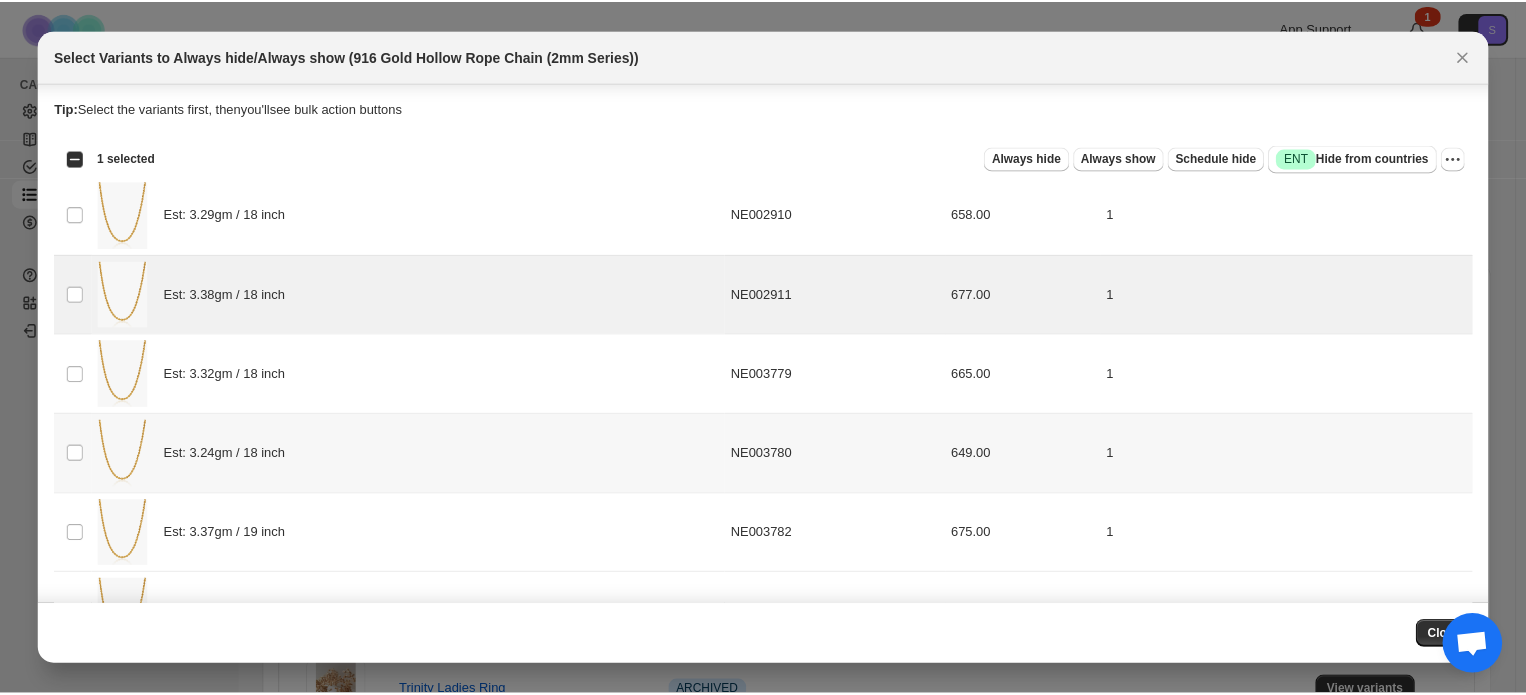 scroll, scrollTop: 62, scrollLeft: 0, axis: vertical 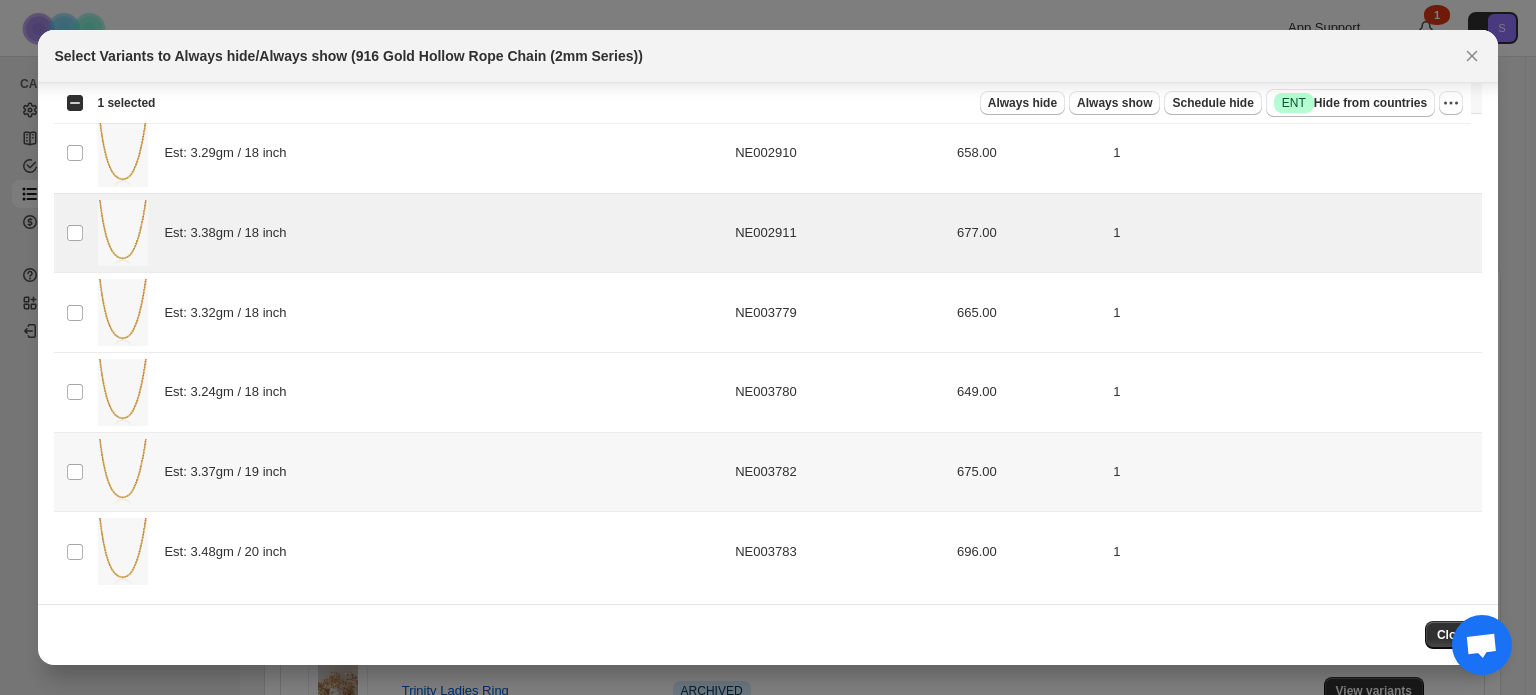 click on "Est: 3.37gm / 19 inch" at bounding box center (75, 472) 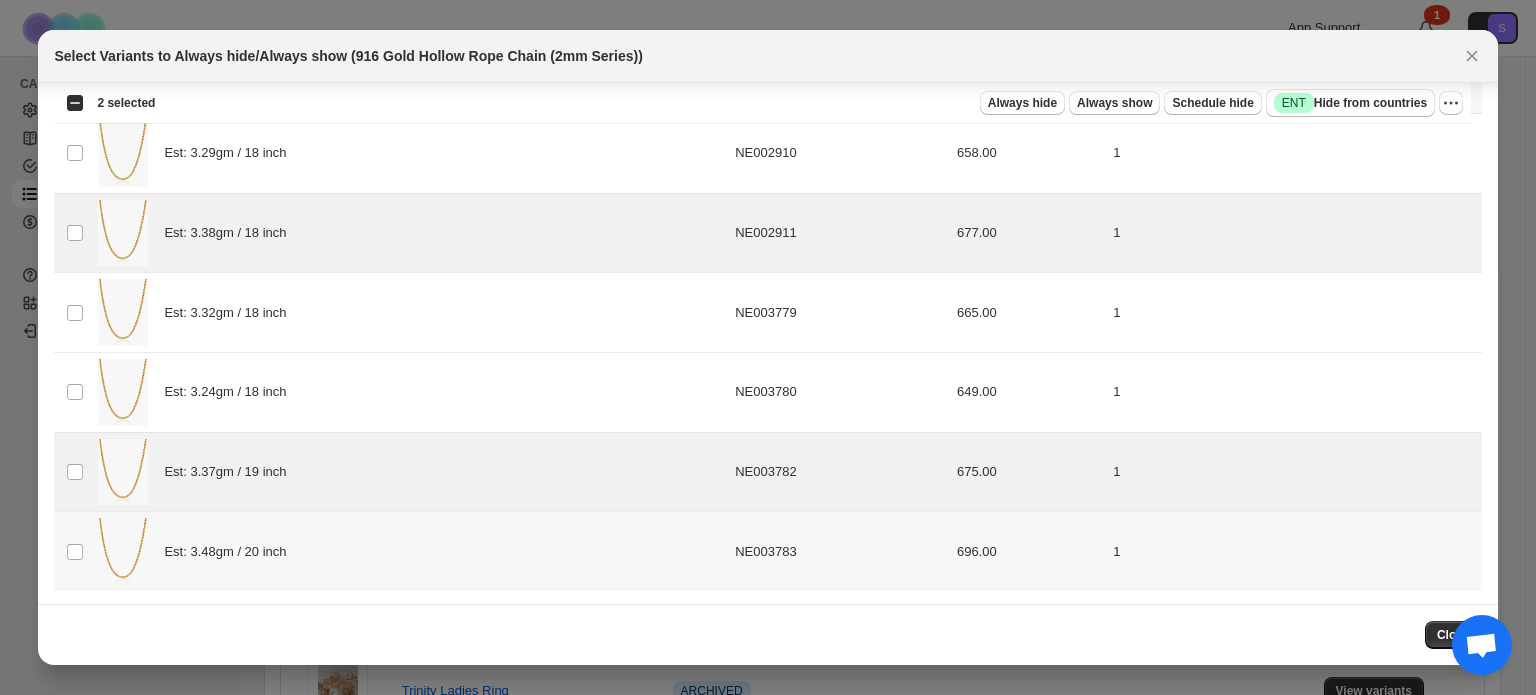 click on "Est: 3.48gm / 20 inch" at bounding box center [75, 552] 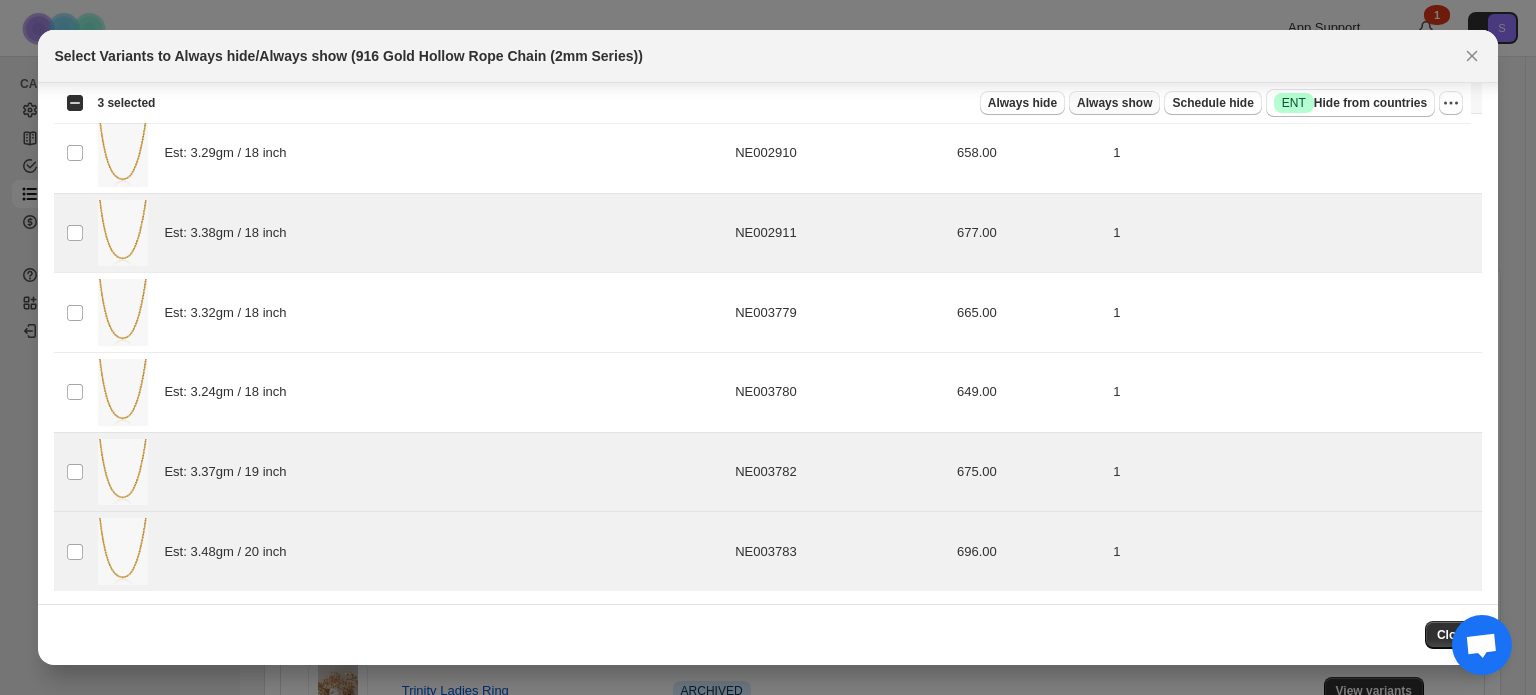 click on "Always show" at bounding box center (1022, 103) 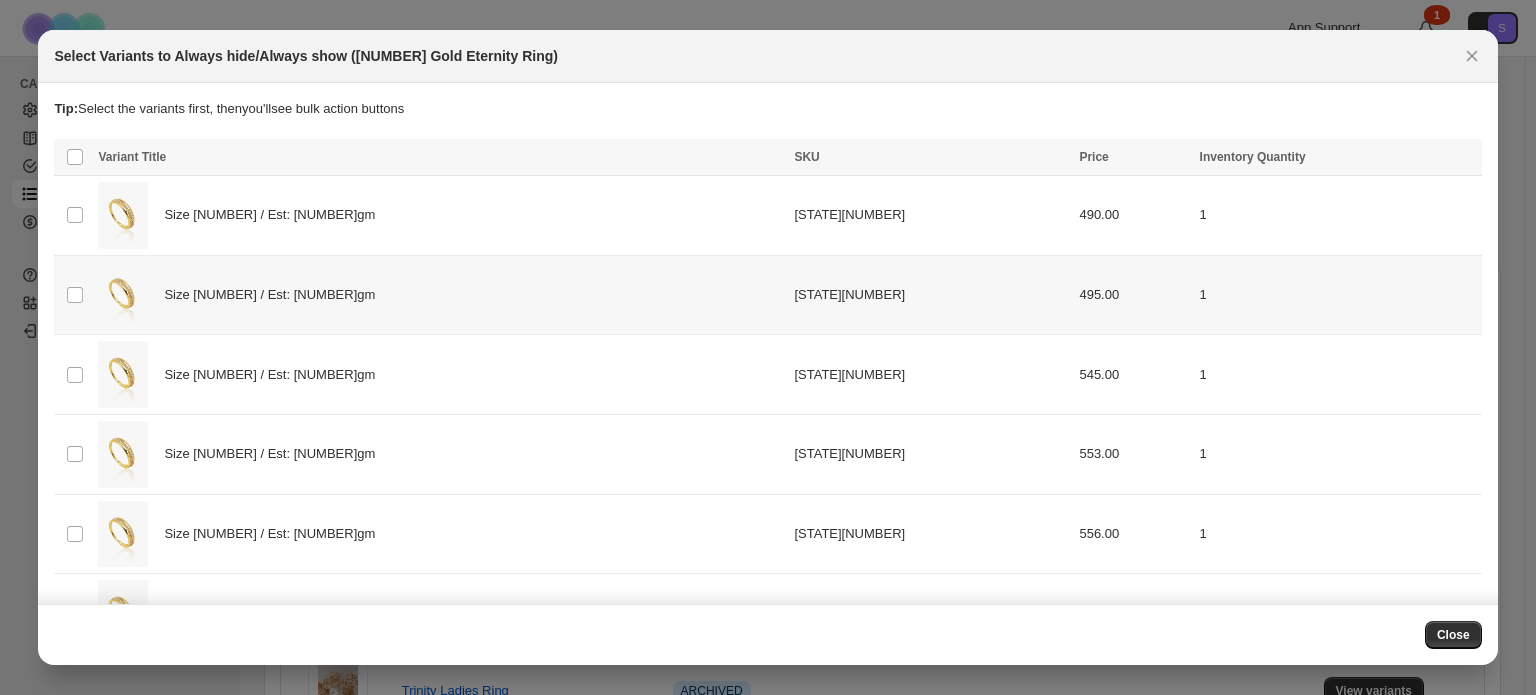 scroll, scrollTop: 0, scrollLeft: 0, axis: both 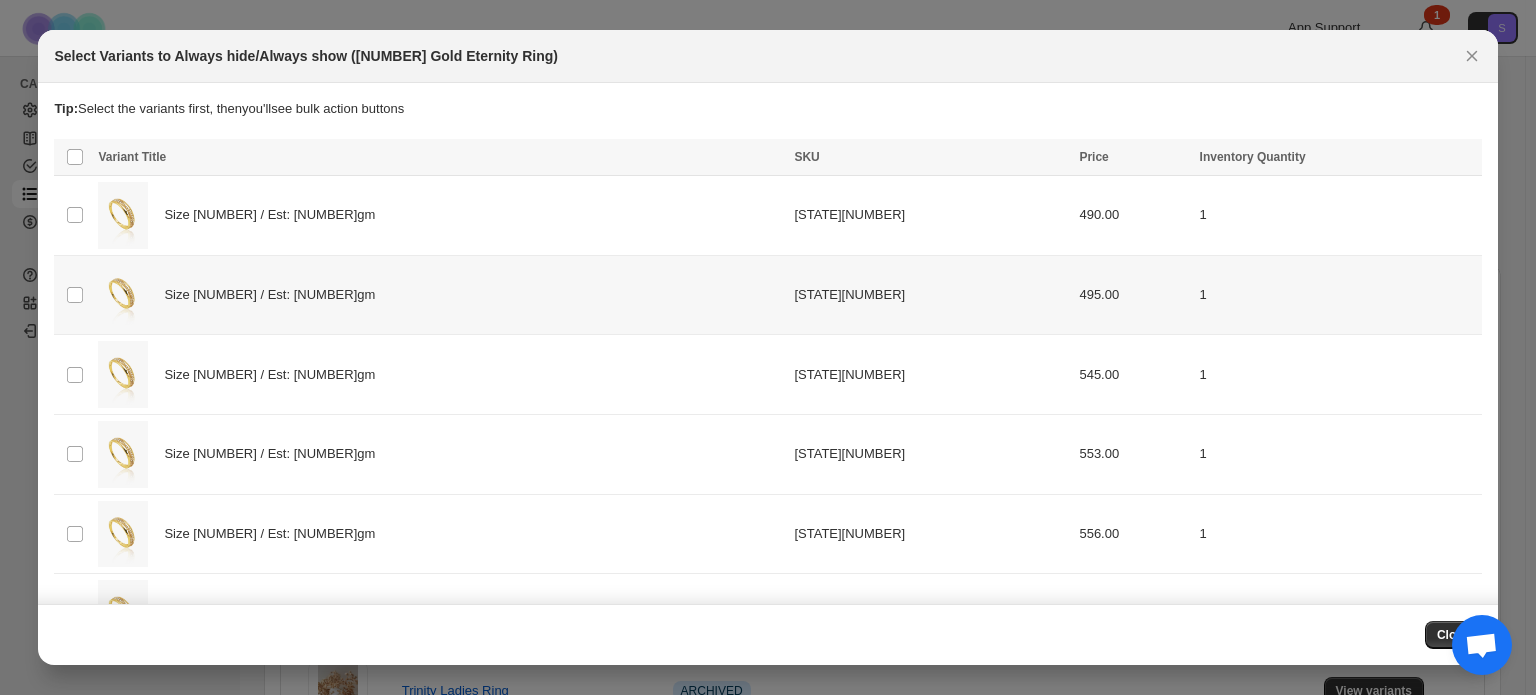 click on "Size [NUMBER] / Est: [NUMBER]gm" at bounding box center [75, 295] 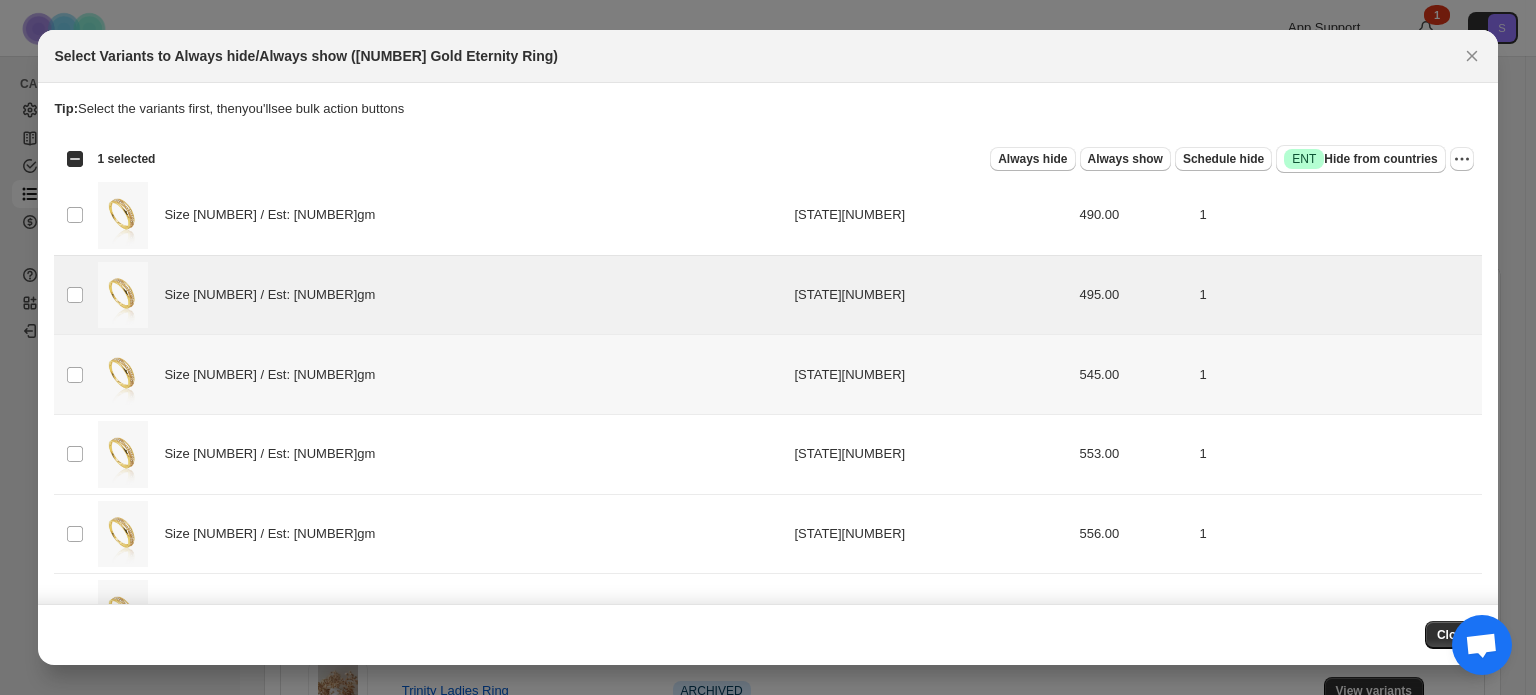 click on "Size [NUMBER] / Est: [NUMBER]gm" at bounding box center (75, 375) 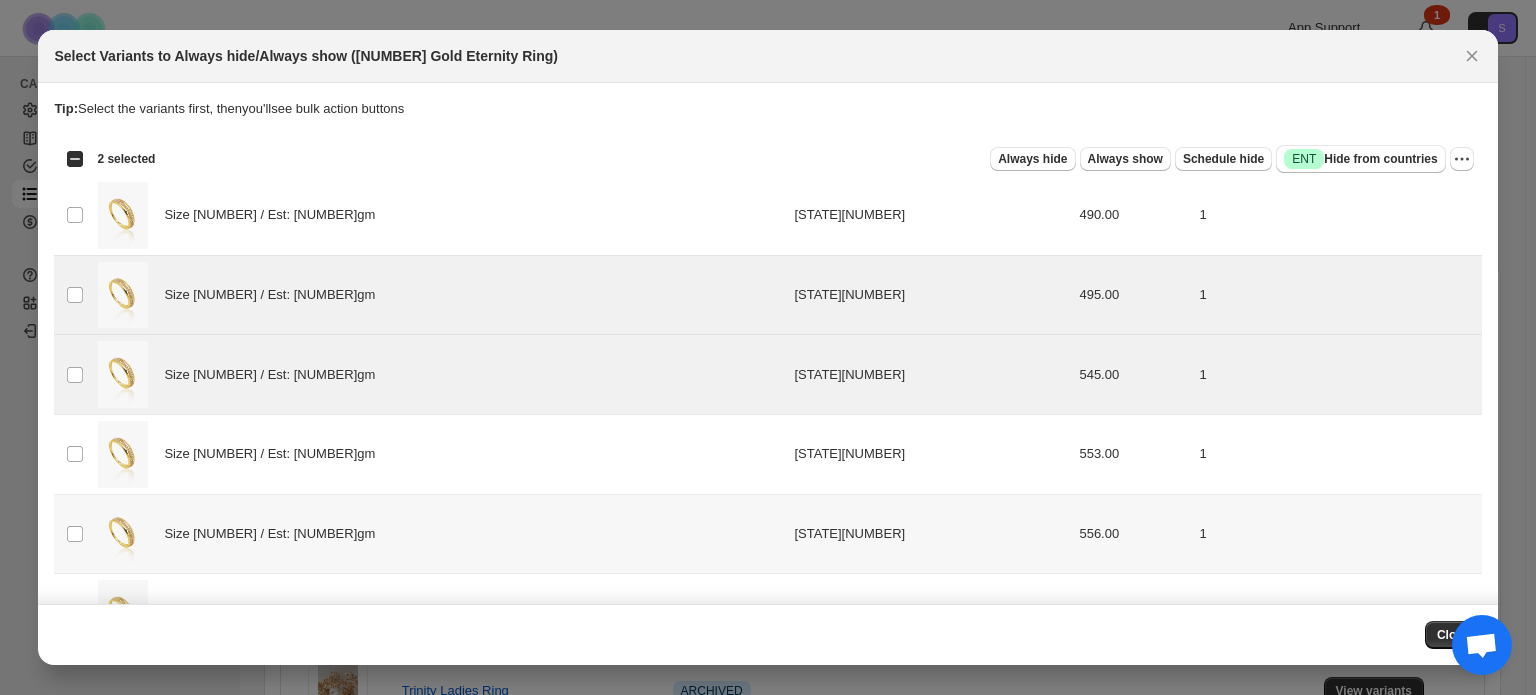 click on "Size [NUMBER] / Est: [NUMBER]gm" at bounding box center [75, 534] 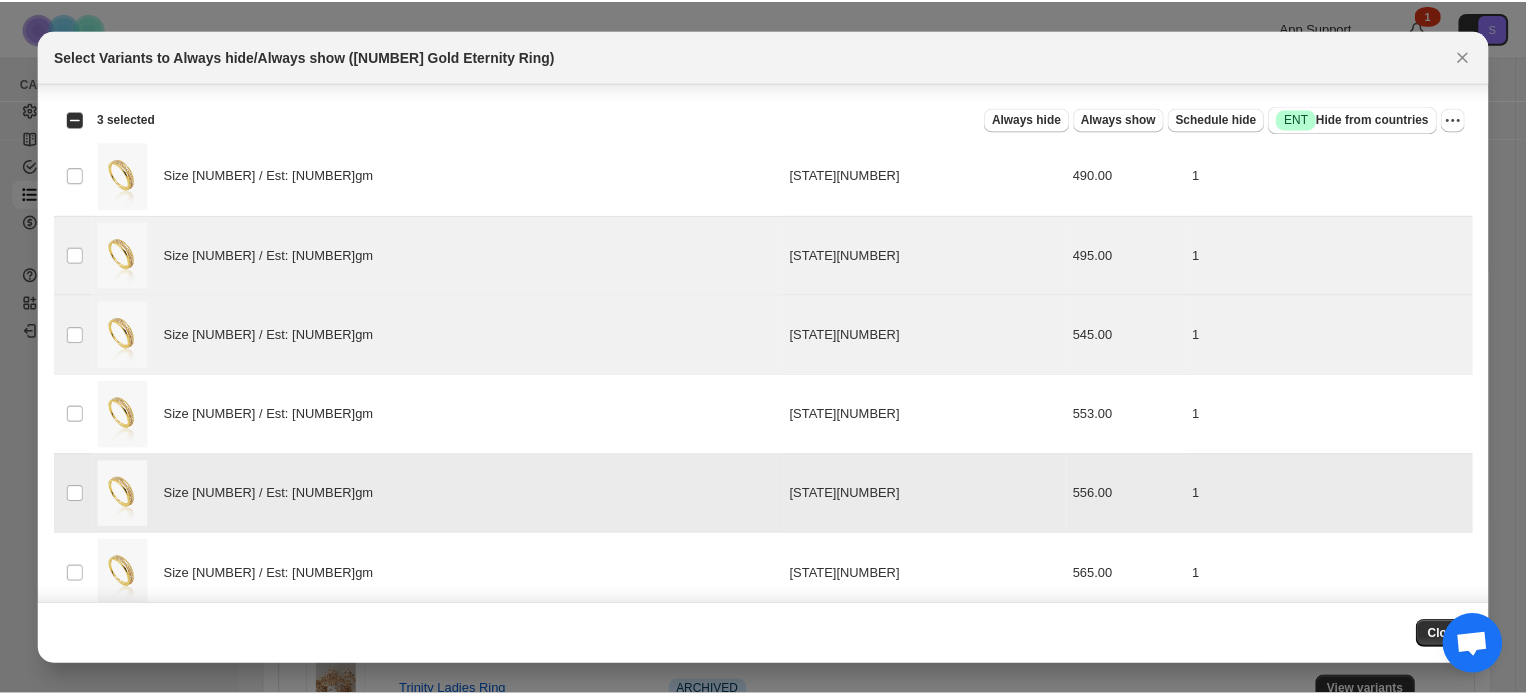 scroll, scrollTop: 62, scrollLeft: 0, axis: vertical 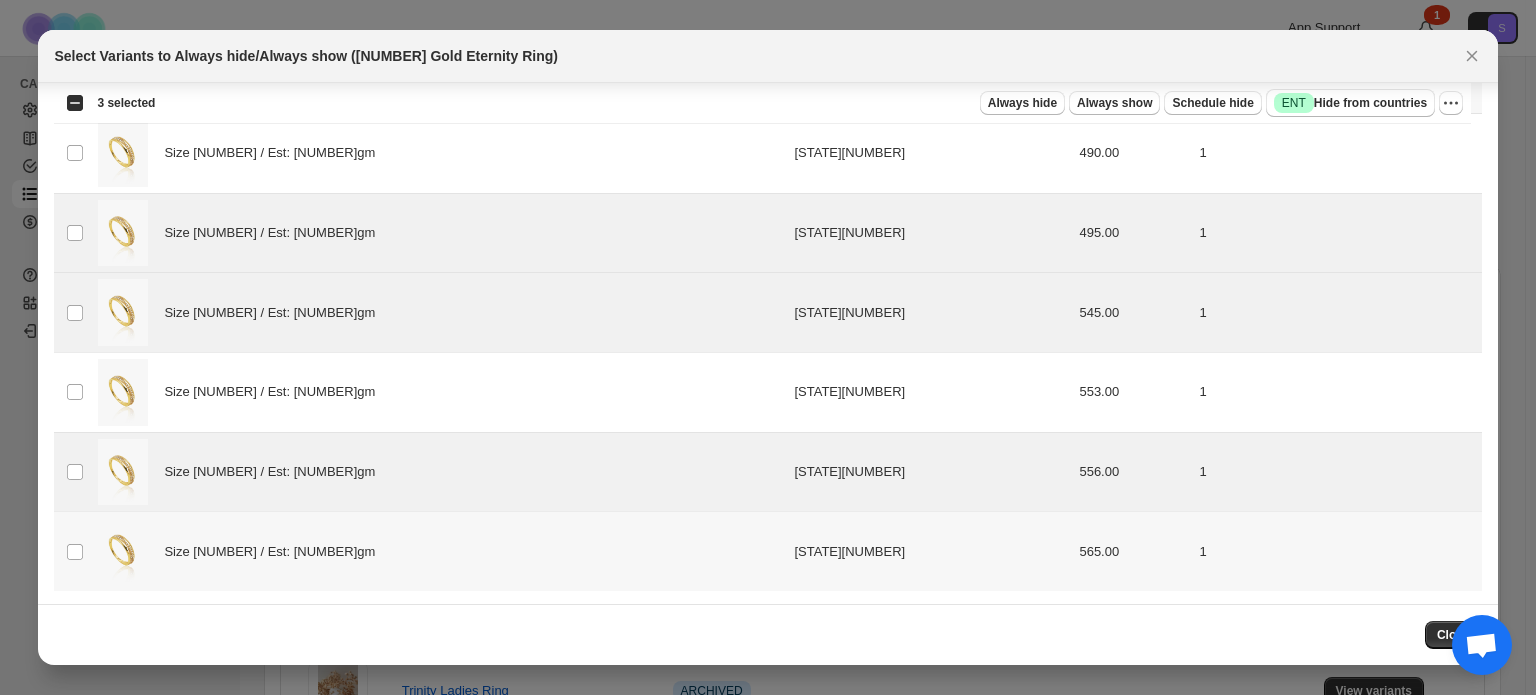click on "Size [NUMBER] / Est: [NUMBER]gm" at bounding box center (75, 552) 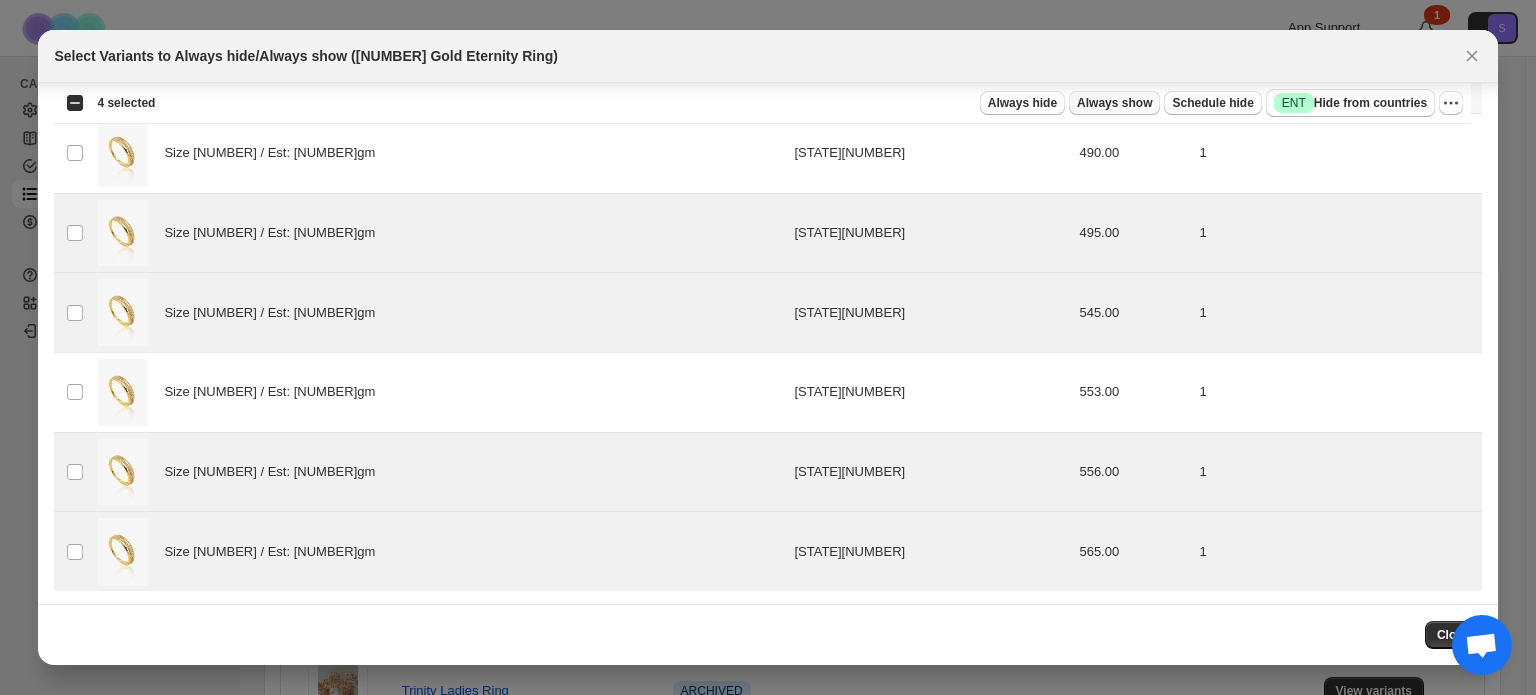 click on "Always show" at bounding box center [1022, 103] 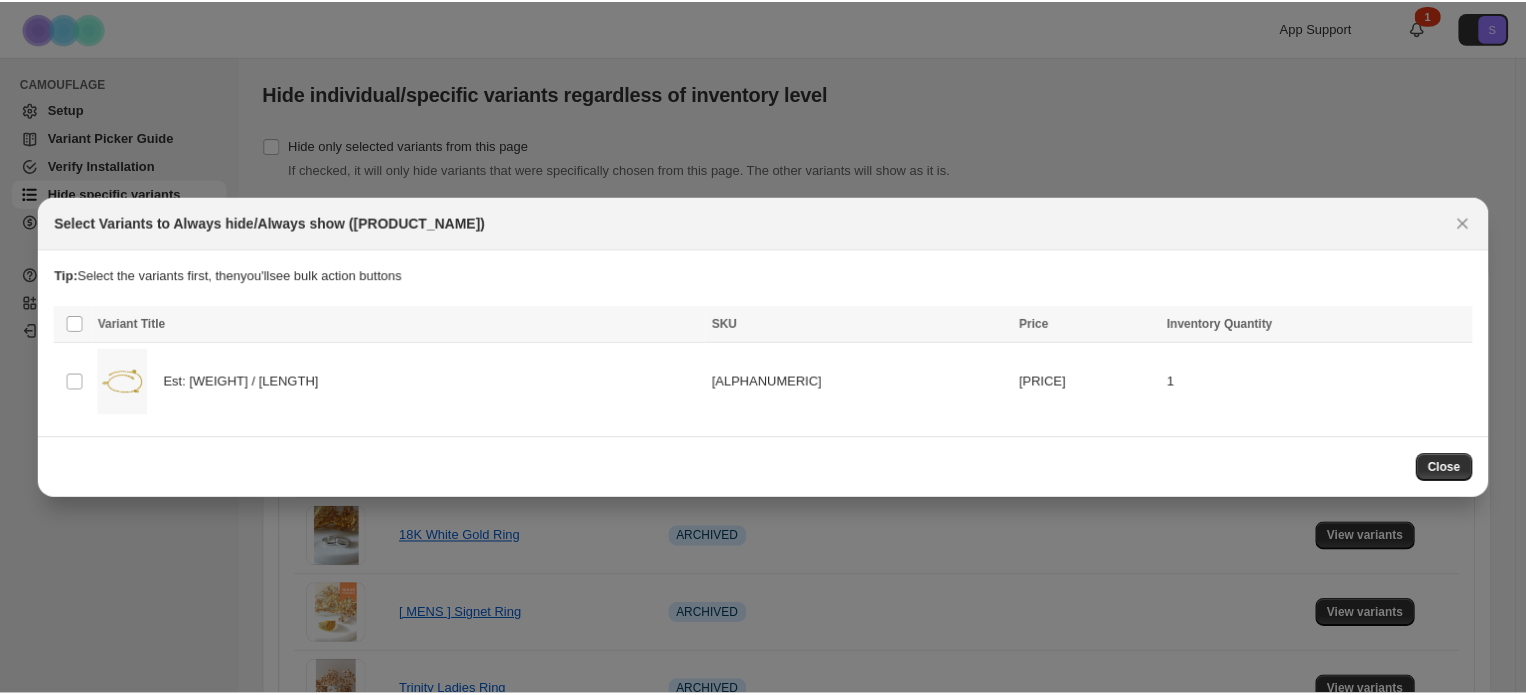 scroll, scrollTop: 0, scrollLeft: 0, axis: both 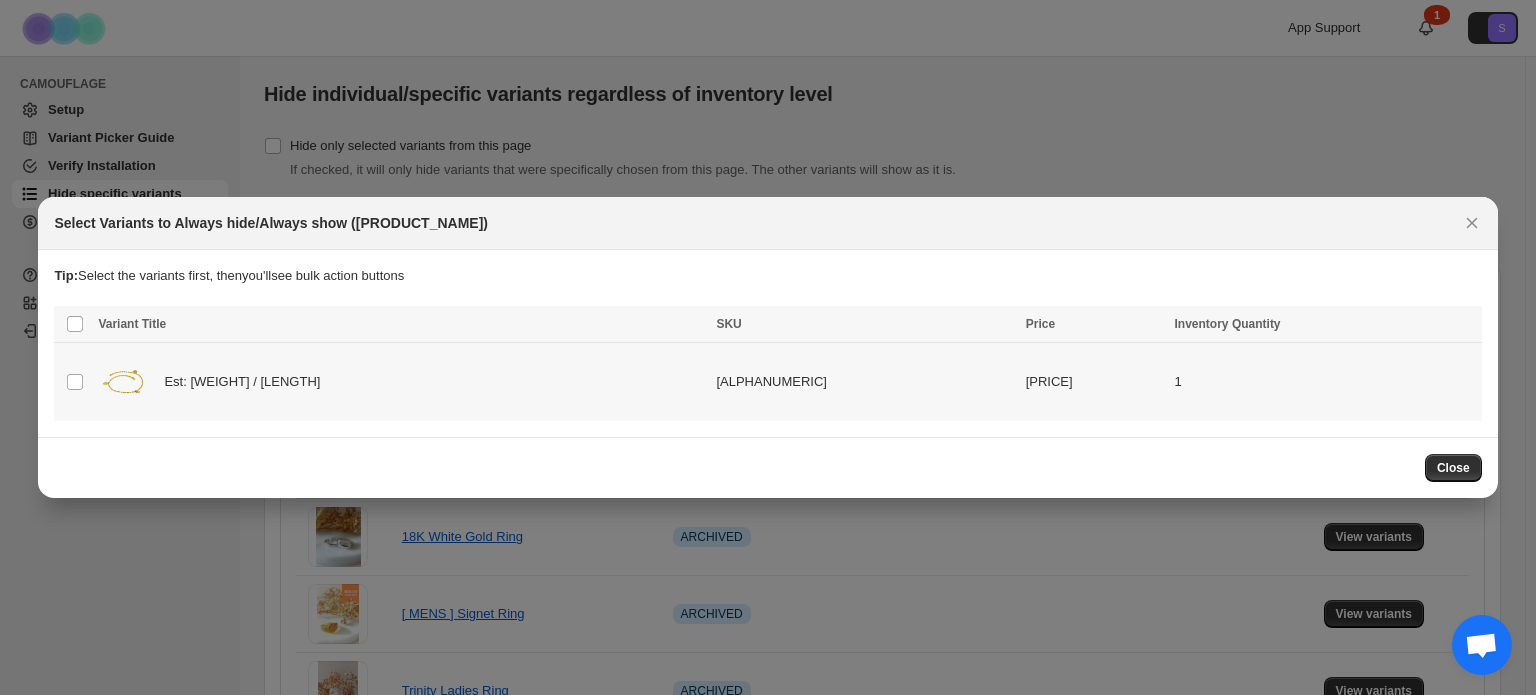 click on "Est: 8.18gm / 26cm" at bounding box center [75, 382] 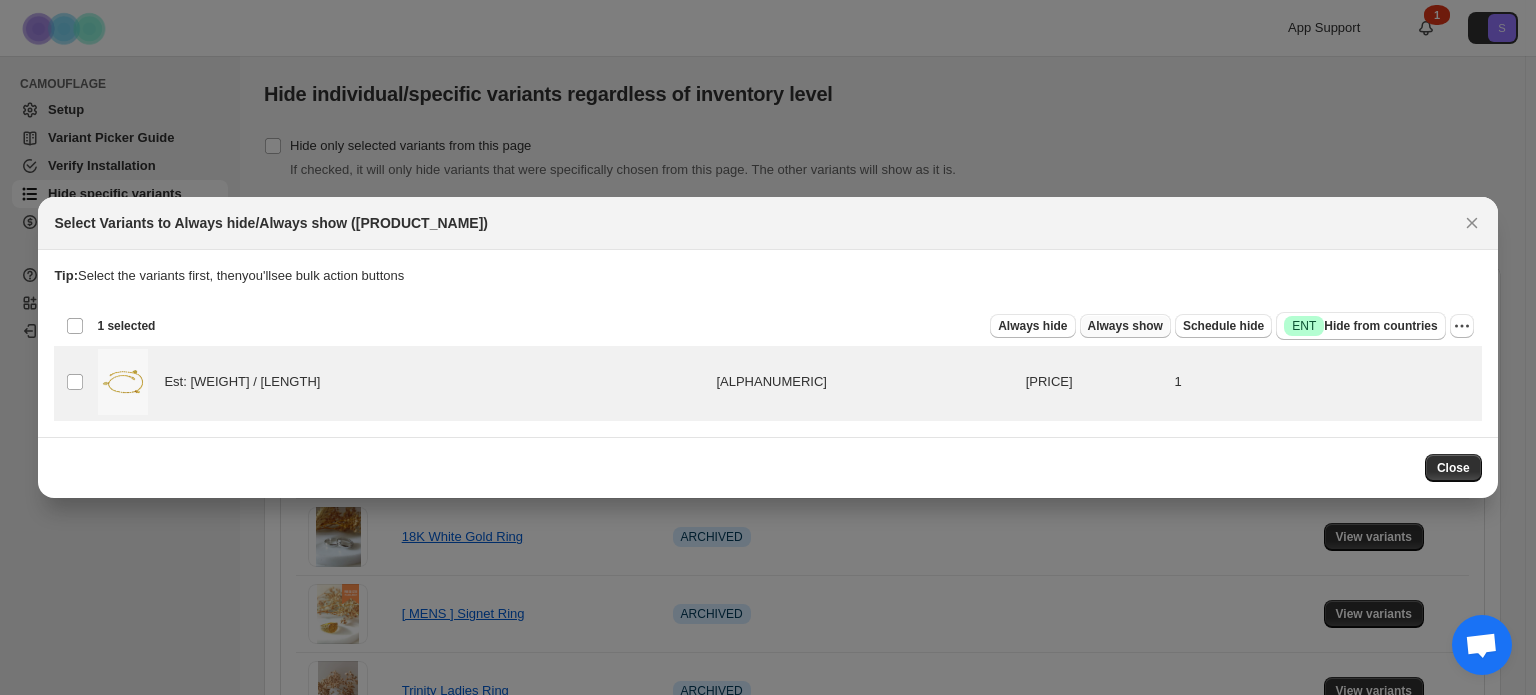 click on "Always show" at bounding box center [1032, 326] 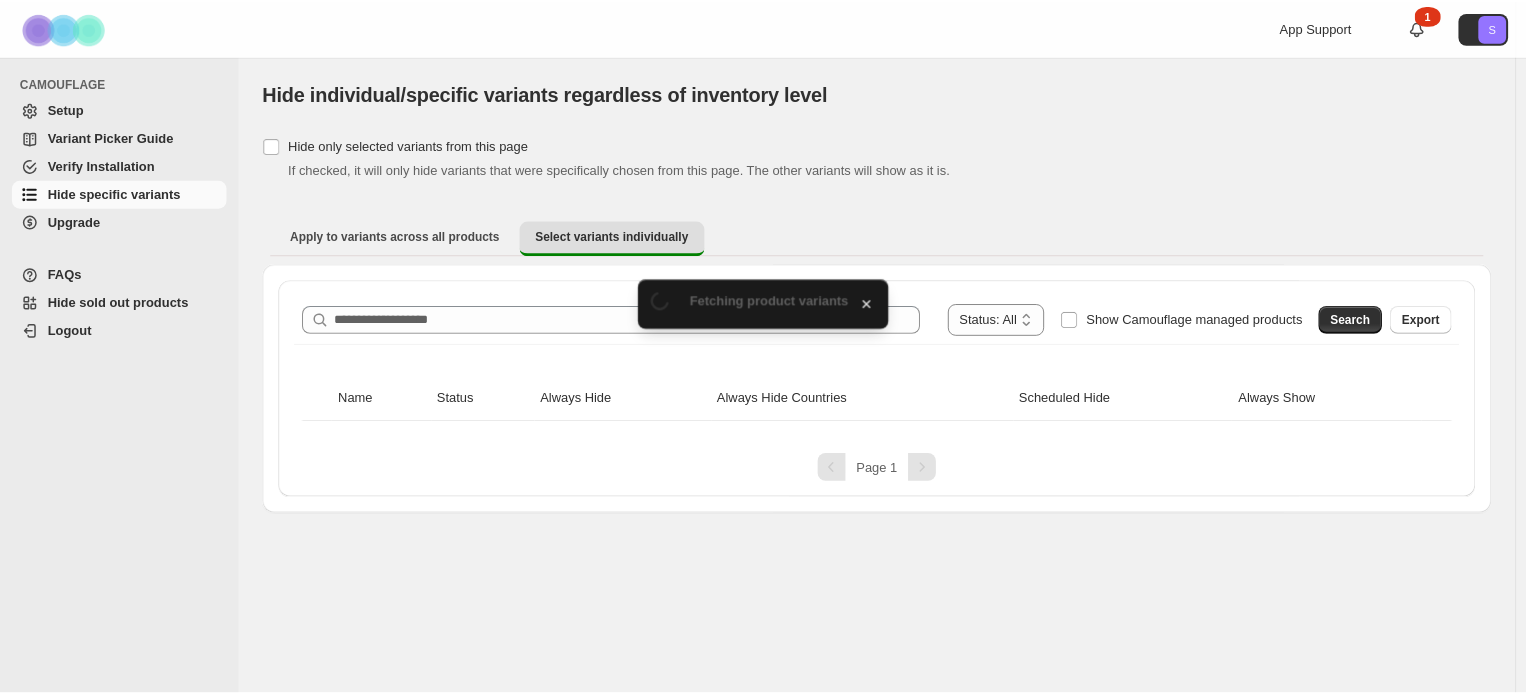 scroll, scrollTop: 0, scrollLeft: 0, axis: both 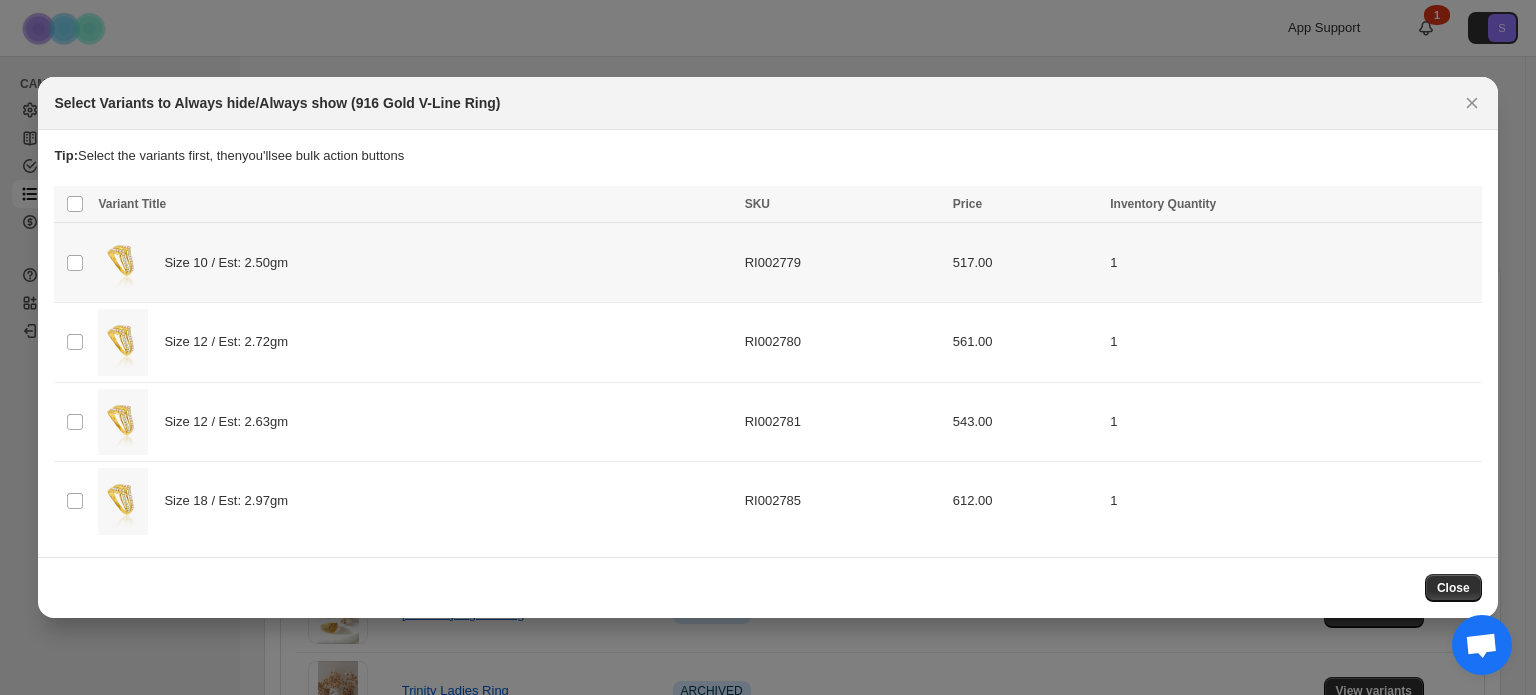 click on "Size 10 / Est: 2.50gm" at bounding box center [66, 186] 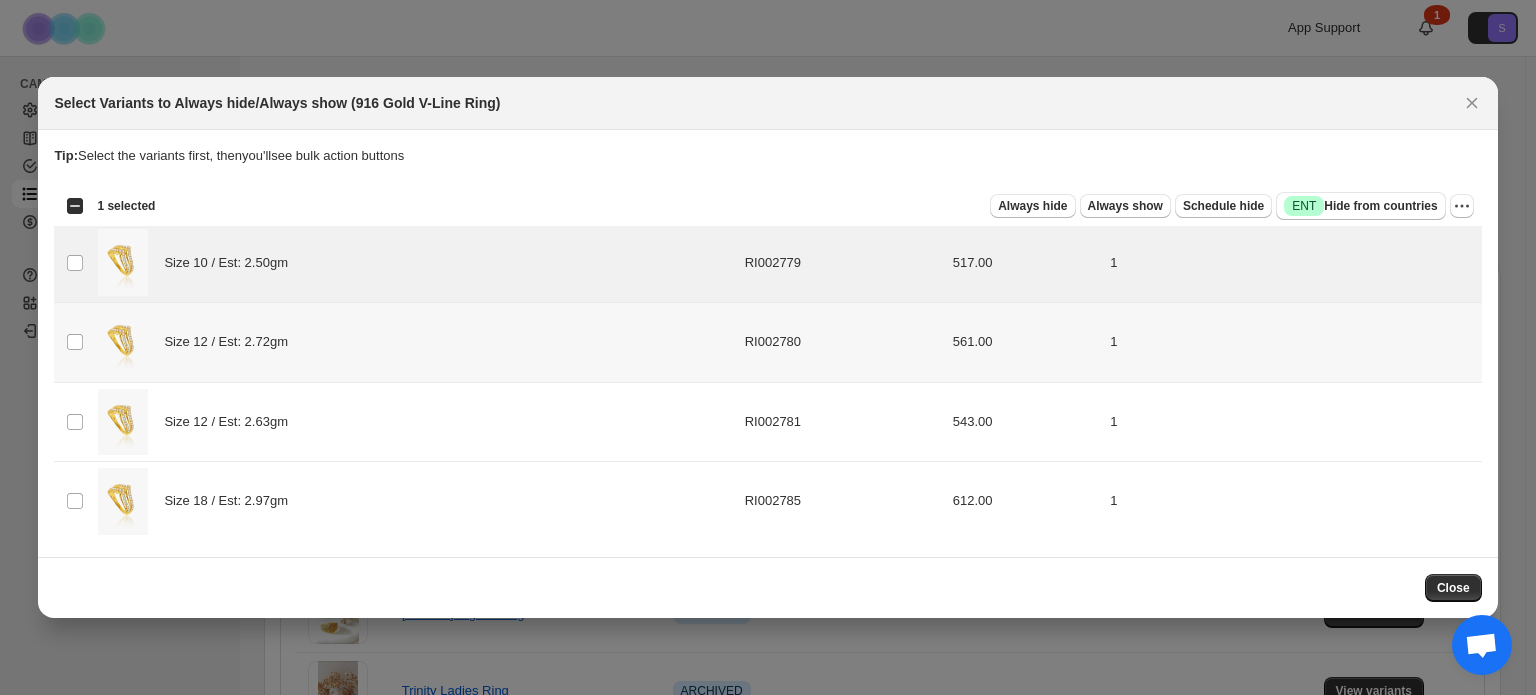 click on "Size 12 / Est: 2.72gm" at bounding box center [75, 342] 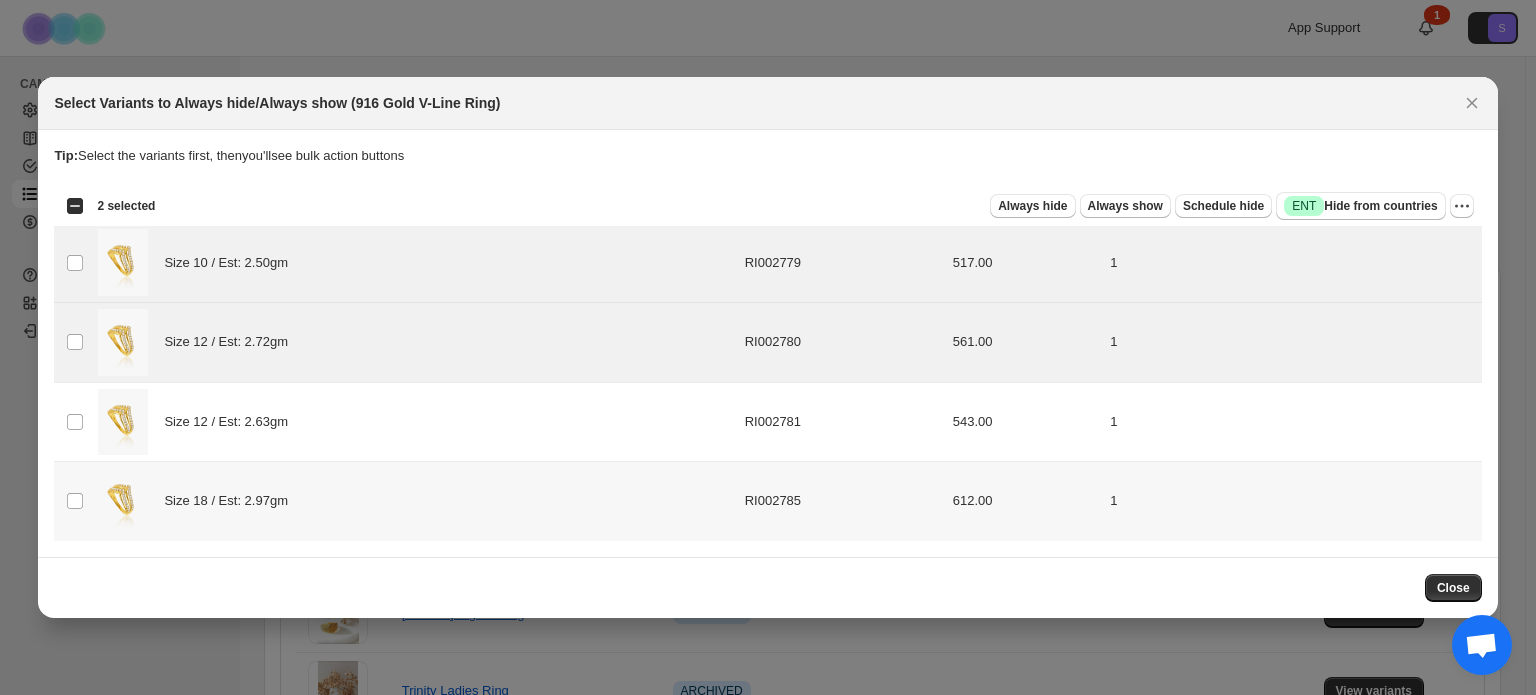 click on "Size 18 / Est: 2.97gm" at bounding box center (75, 501) 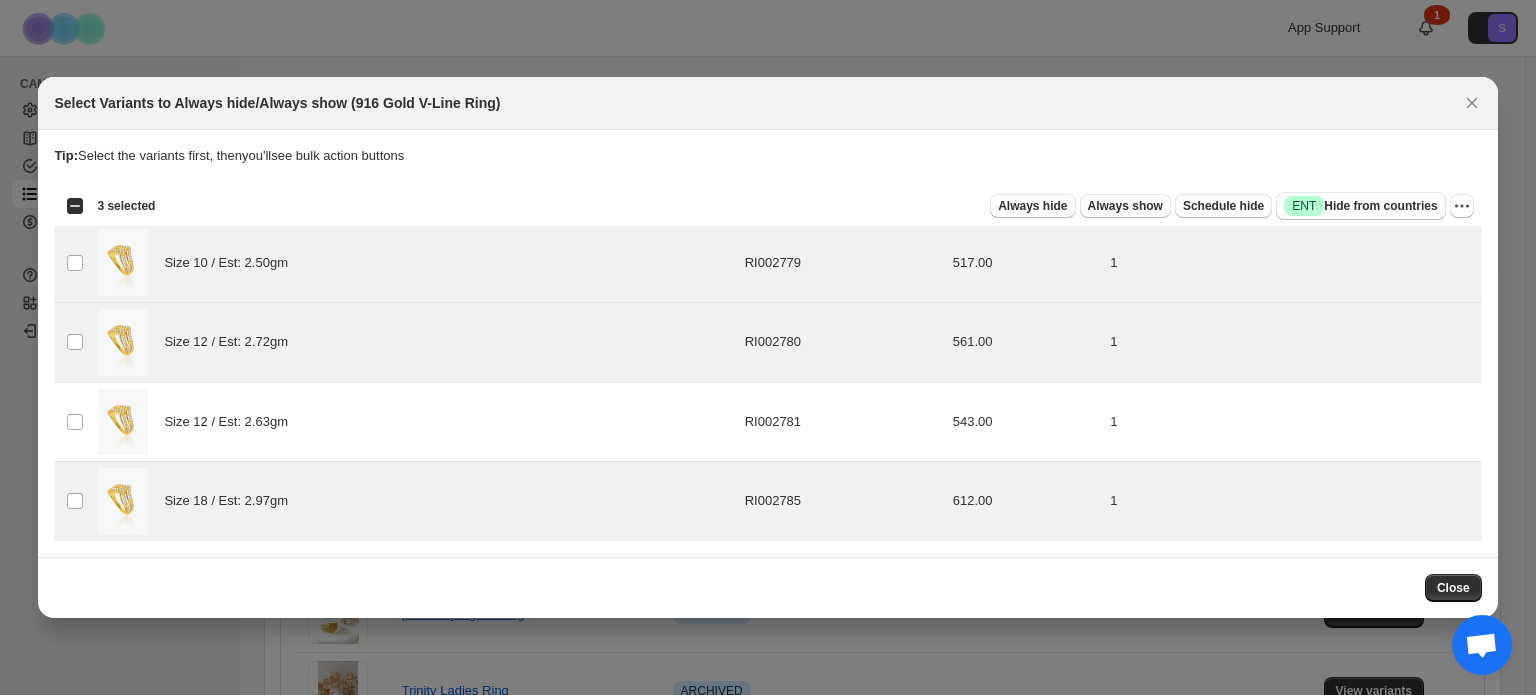 click on "Always show" at bounding box center (1032, 206) 